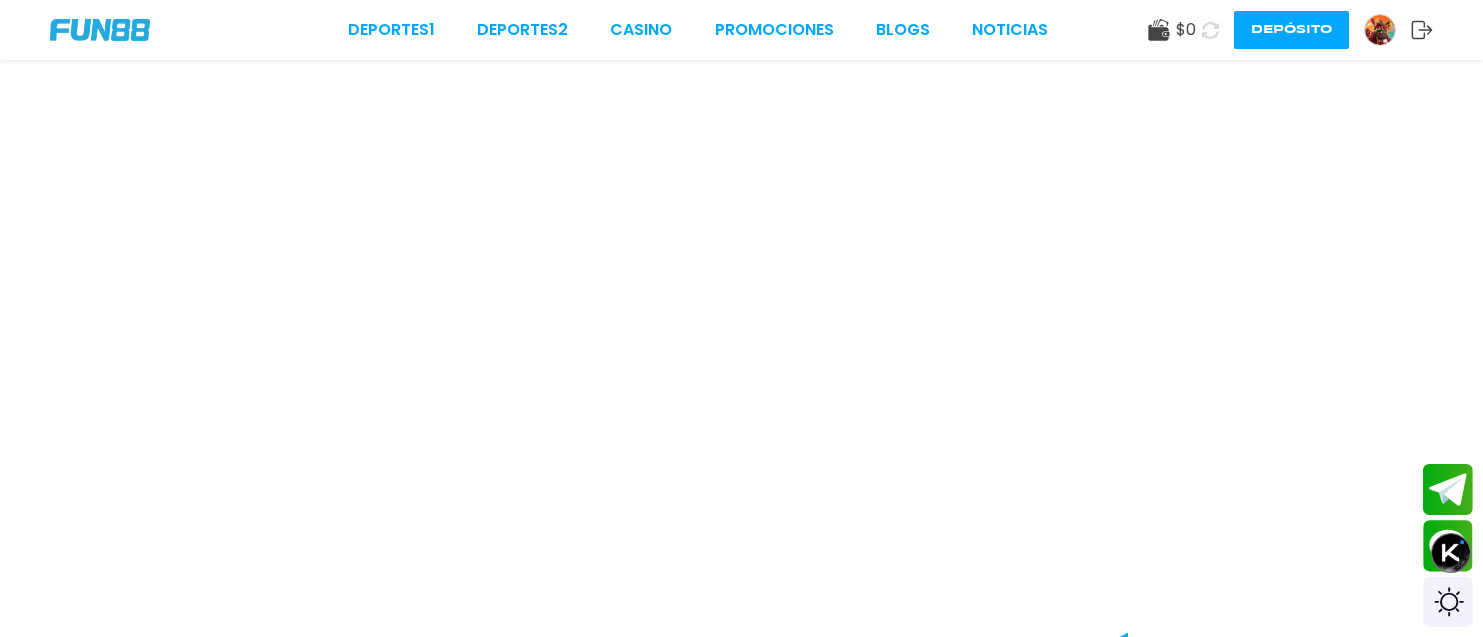 scroll, scrollTop: 0, scrollLeft: 0, axis: both 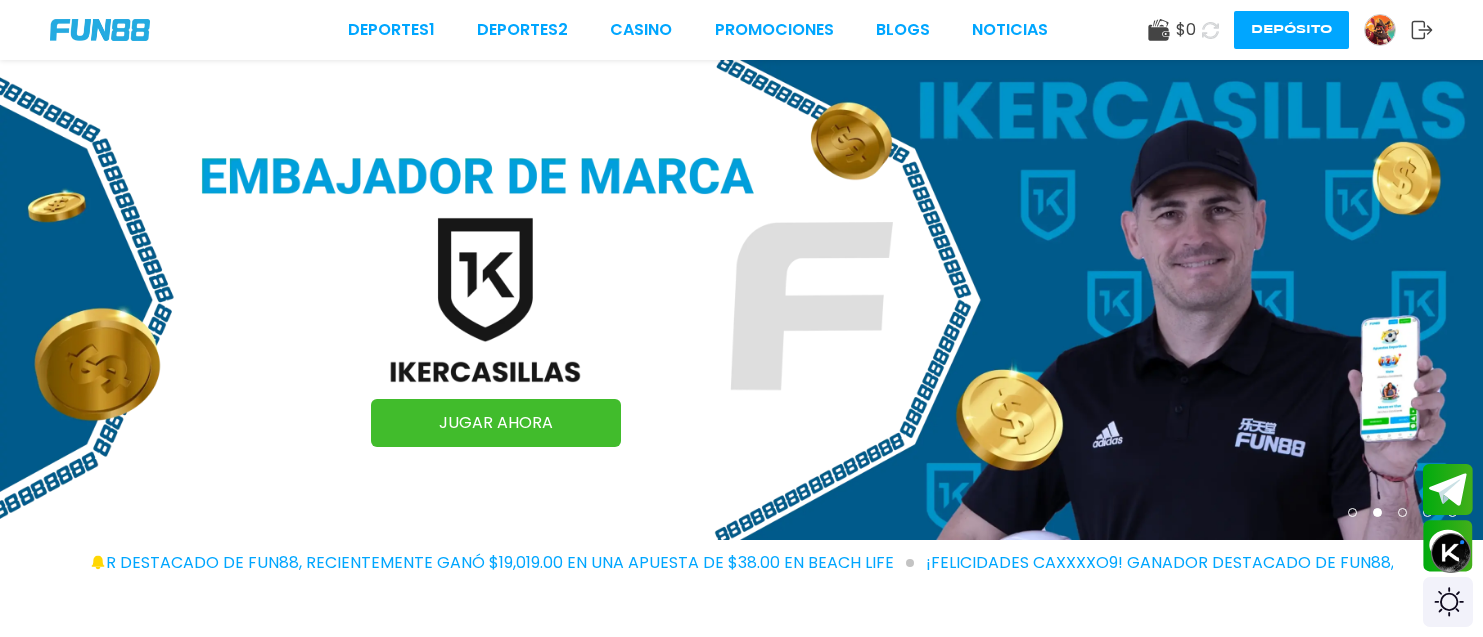 click at bounding box center [1380, 30] 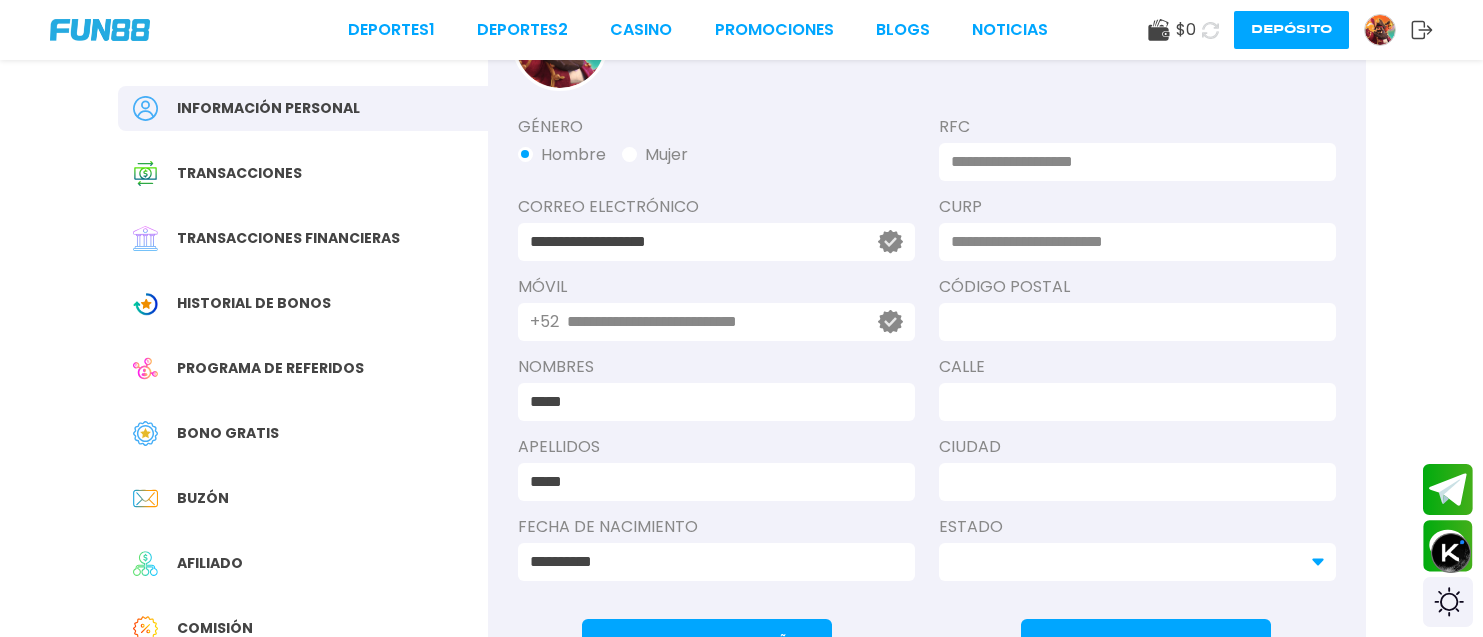 click on "Bono Gratis" at bounding box center (303, 433) 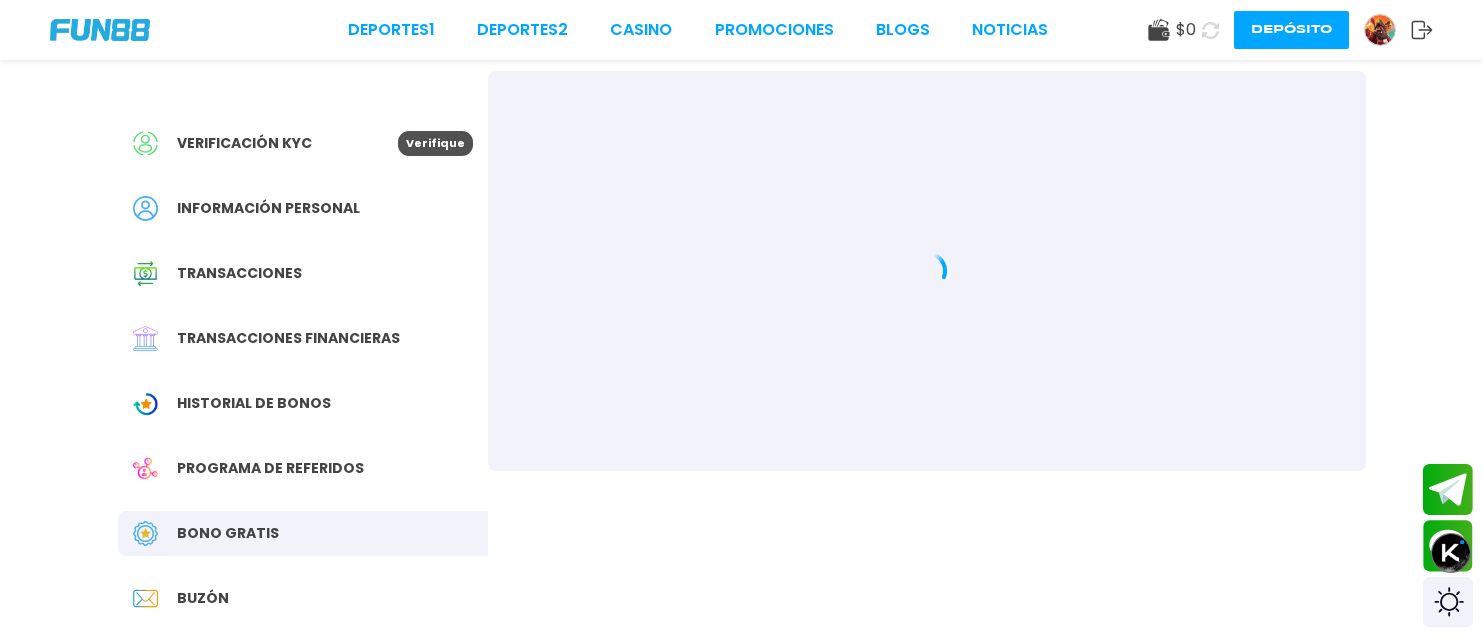 scroll, scrollTop: 0, scrollLeft: 0, axis: both 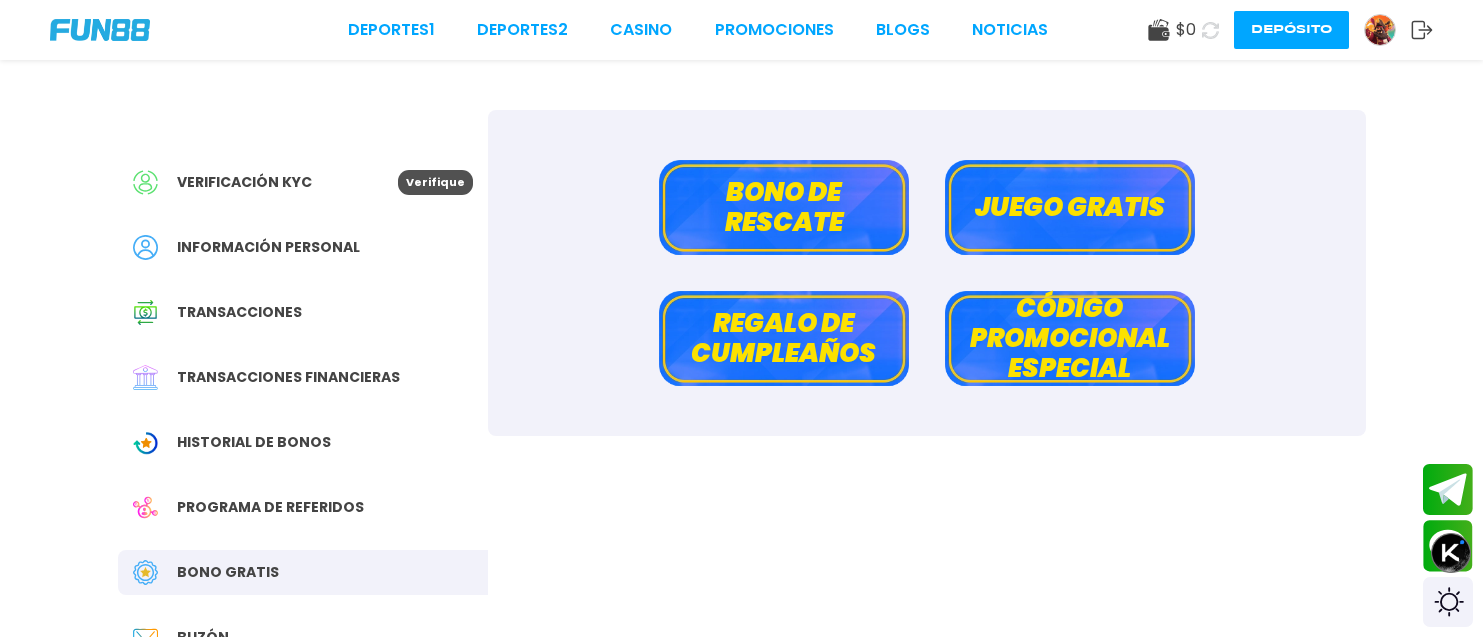 click on "Juego gratis" at bounding box center [1070, 207] 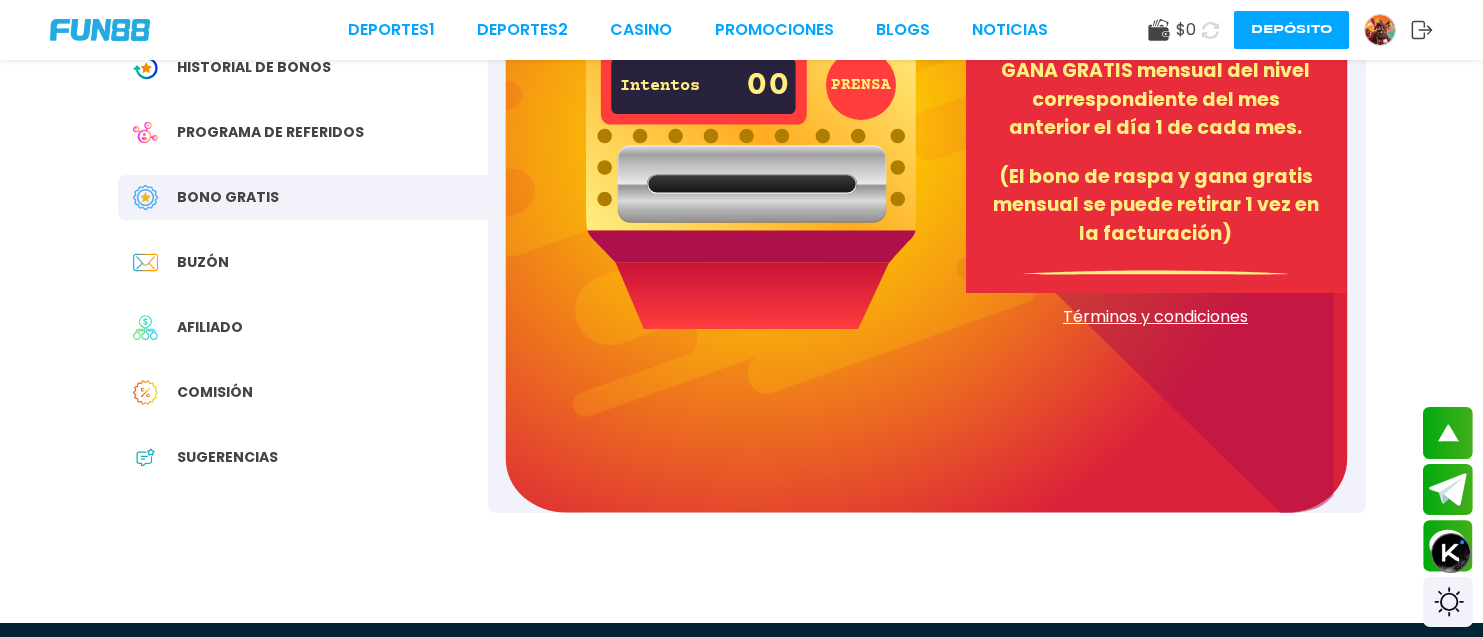scroll, scrollTop: 53, scrollLeft: 0, axis: vertical 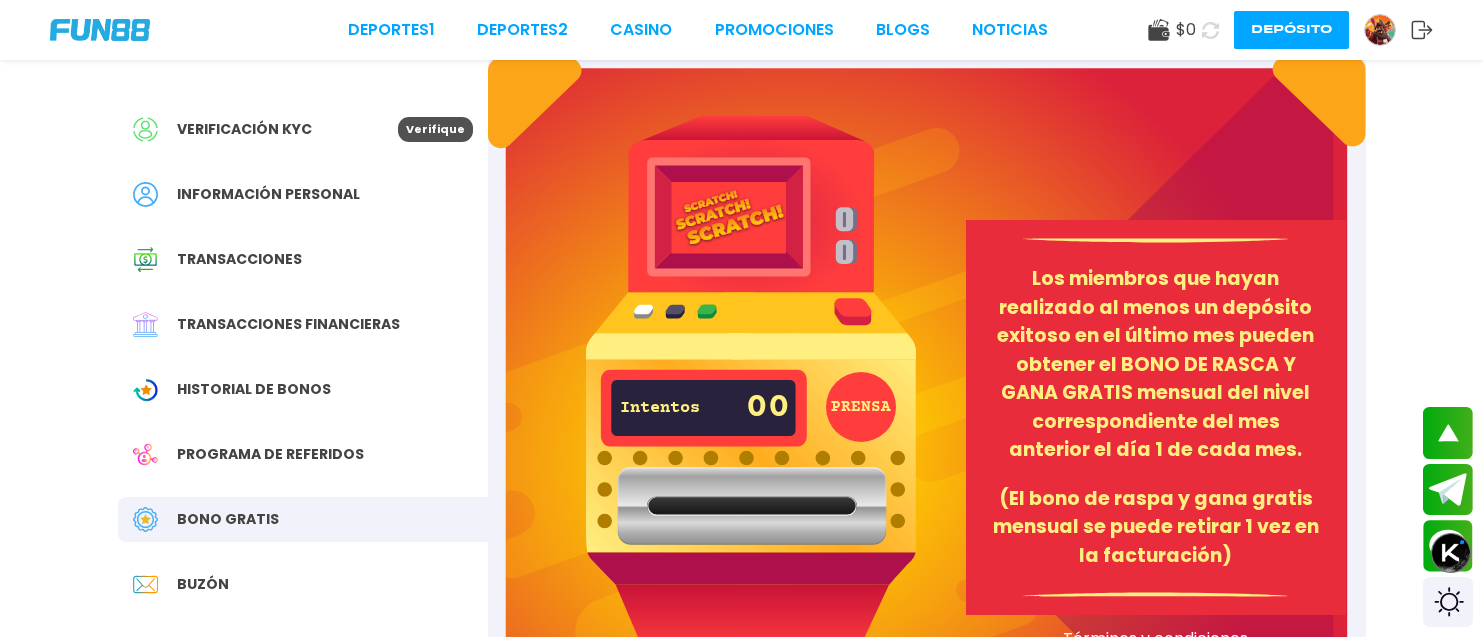 click on "Bono Gratis" at bounding box center (303, 519) 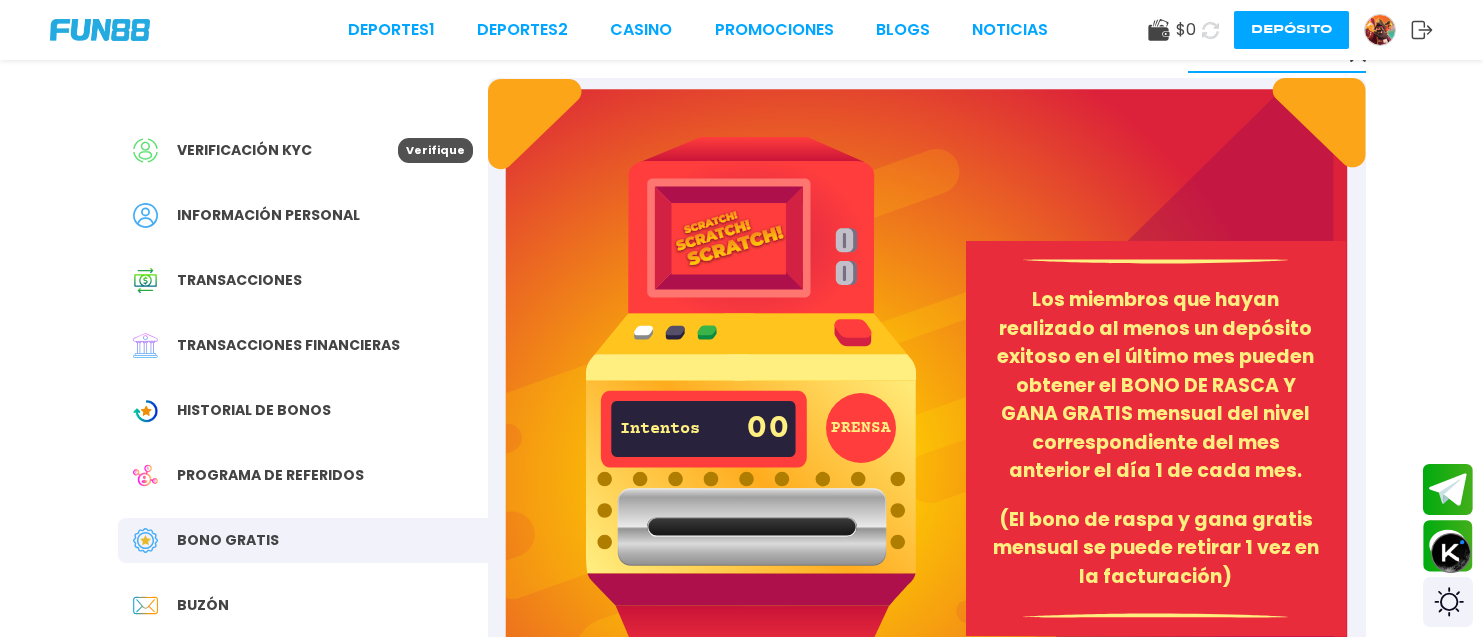 scroll, scrollTop: 0, scrollLeft: 0, axis: both 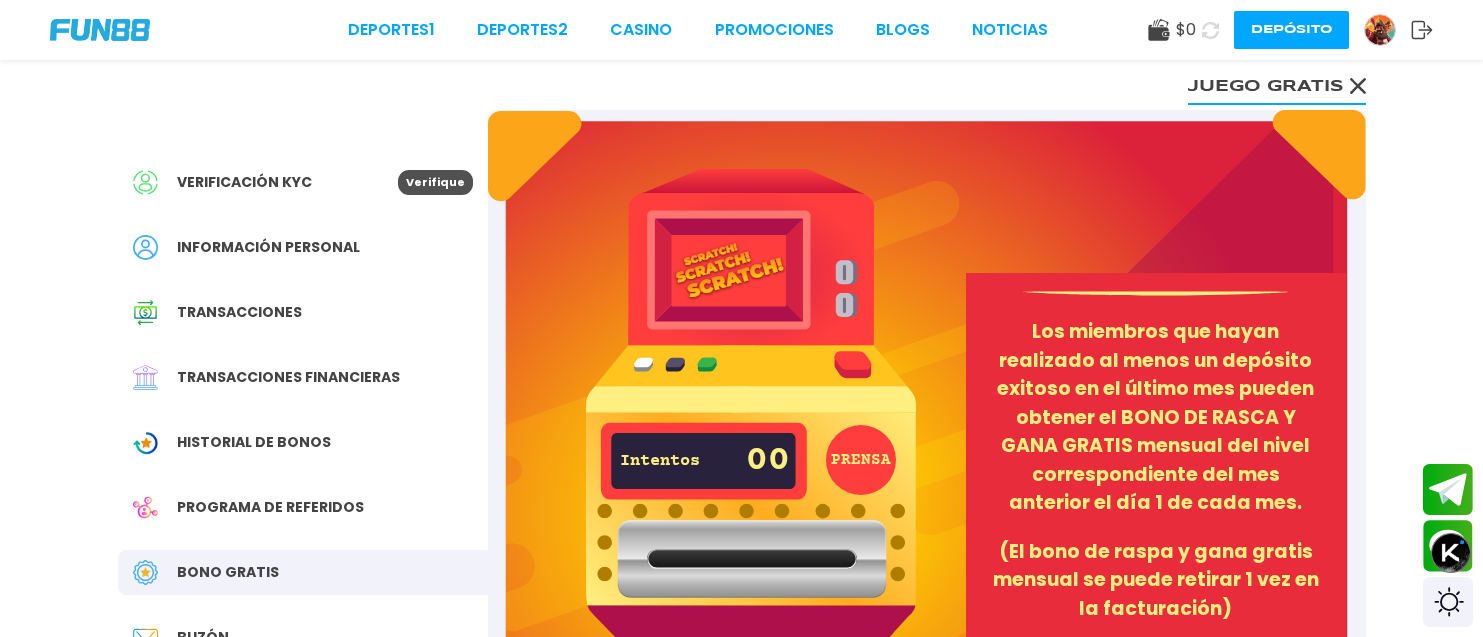 click 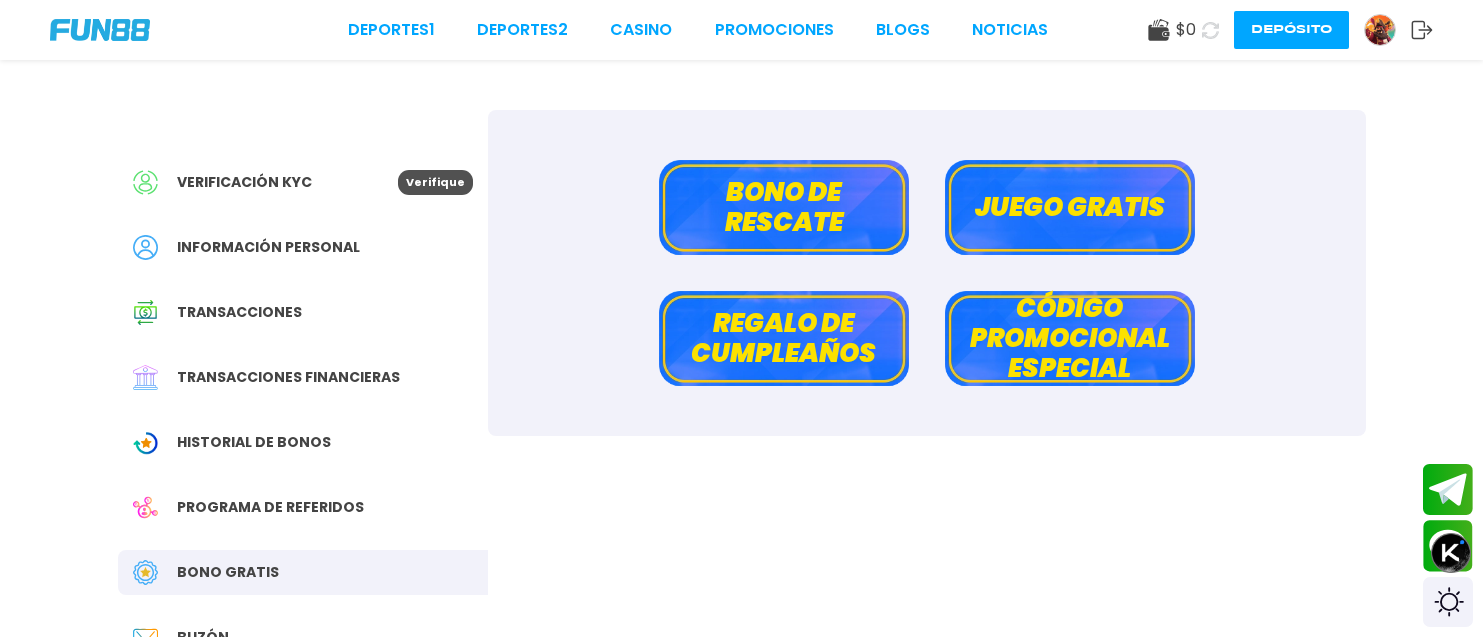 click on "Código promocional especial" at bounding box center (1070, 338) 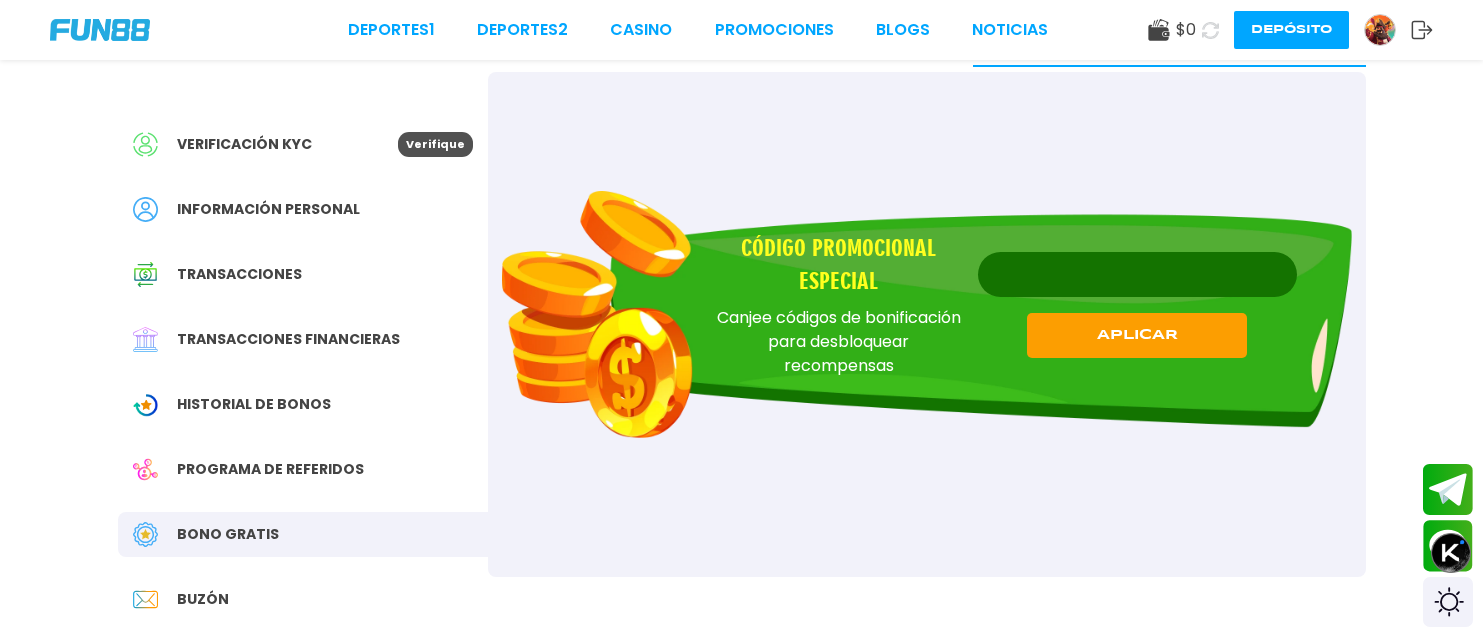 scroll, scrollTop: 0, scrollLeft: 0, axis: both 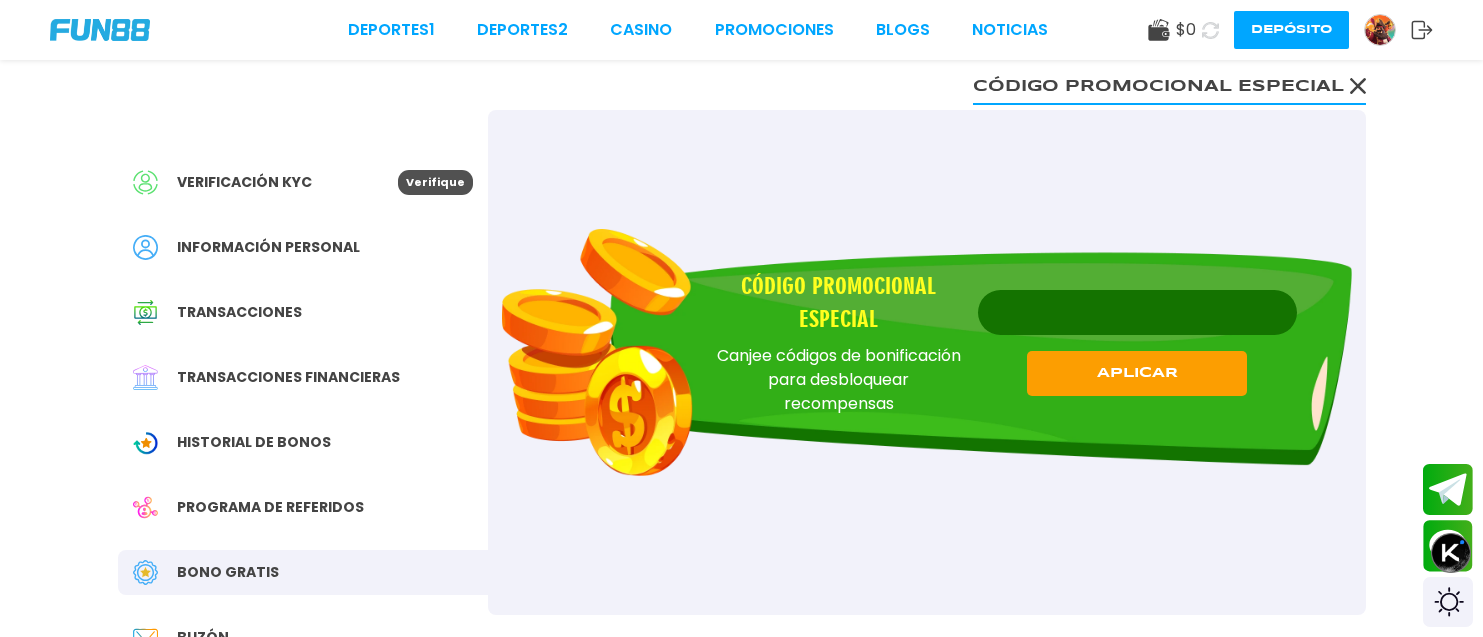 click 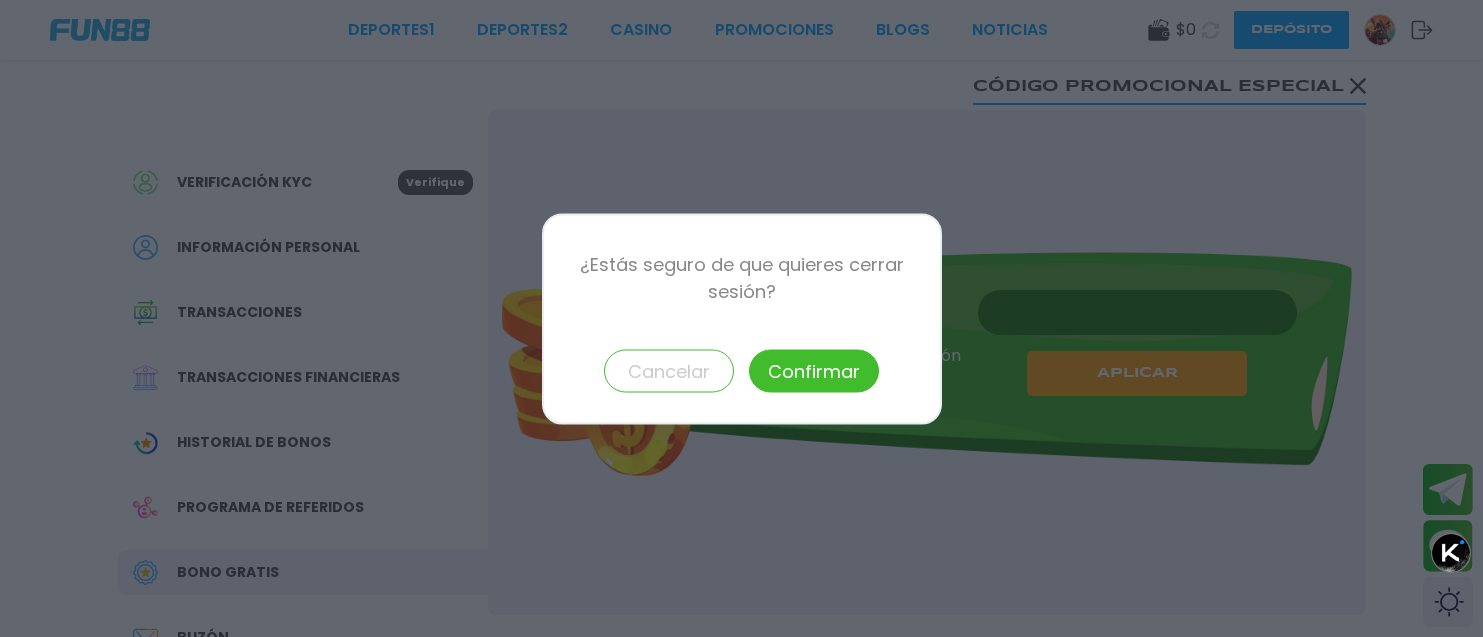 click on "Confirmar" at bounding box center [814, 370] 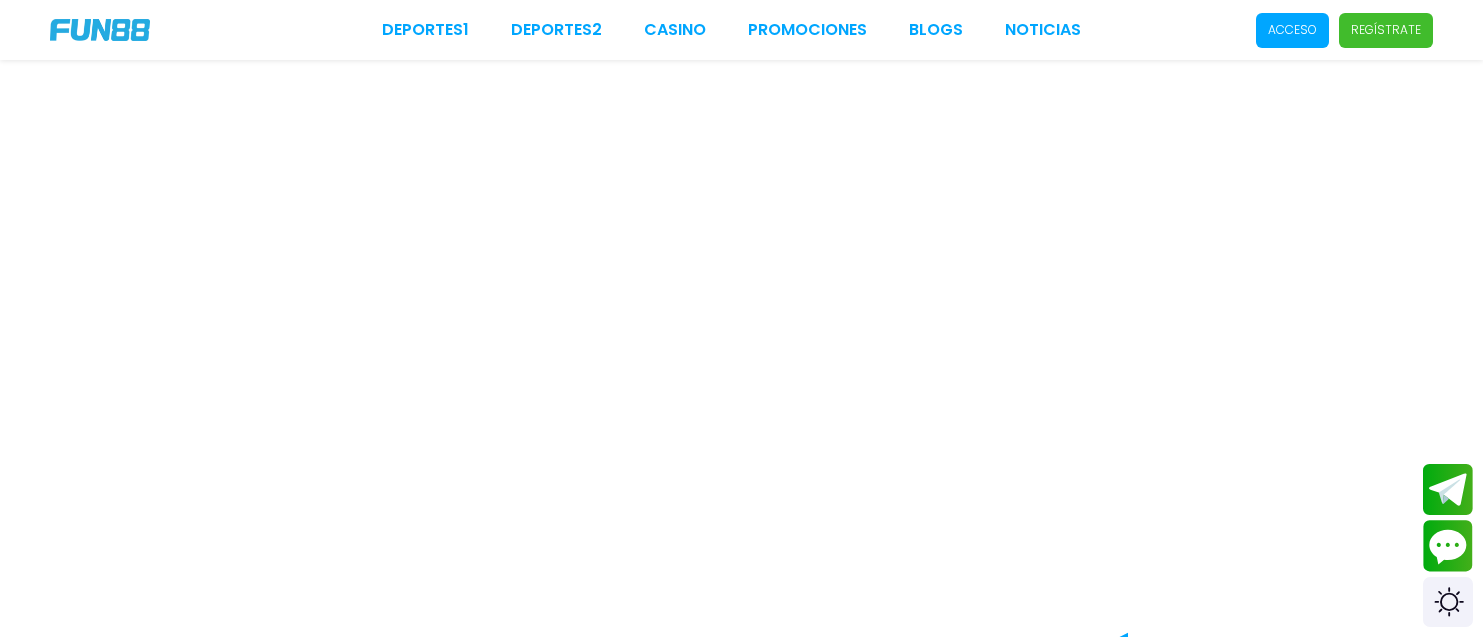 scroll, scrollTop: 0, scrollLeft: 0, axis: both 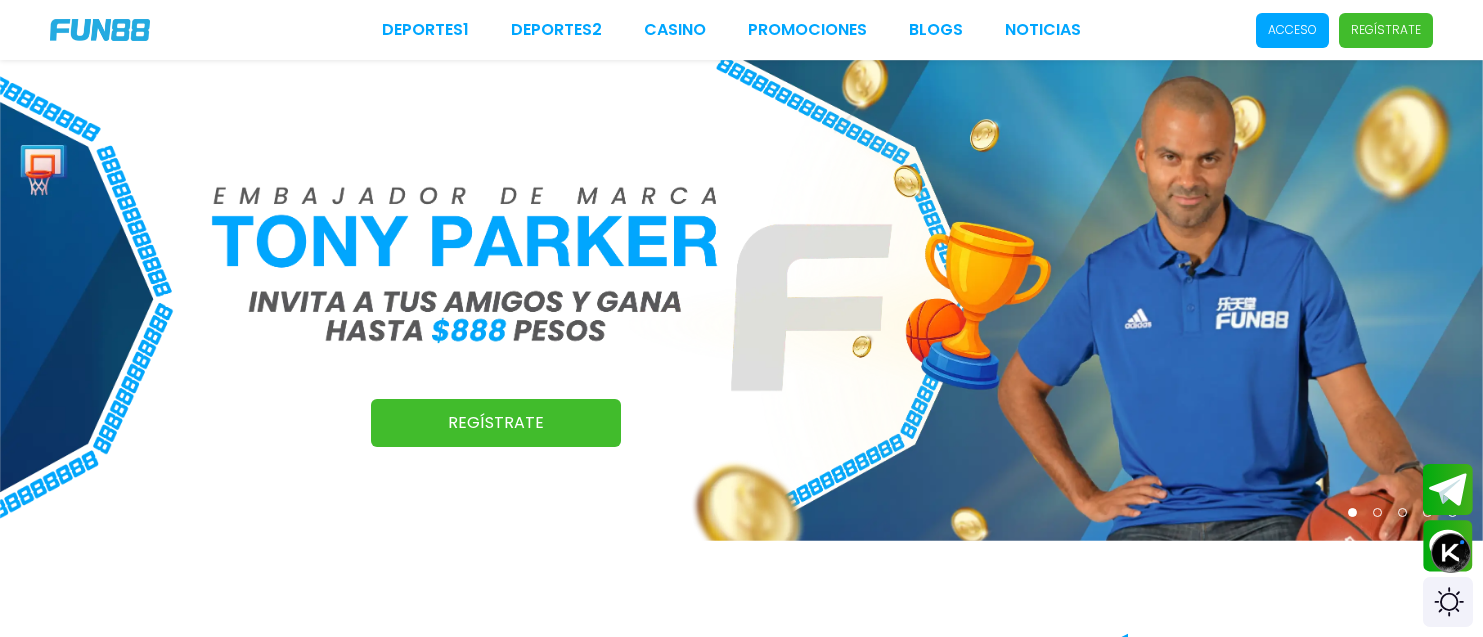 click on "Regístrate" at bounding box center (1386, 30) 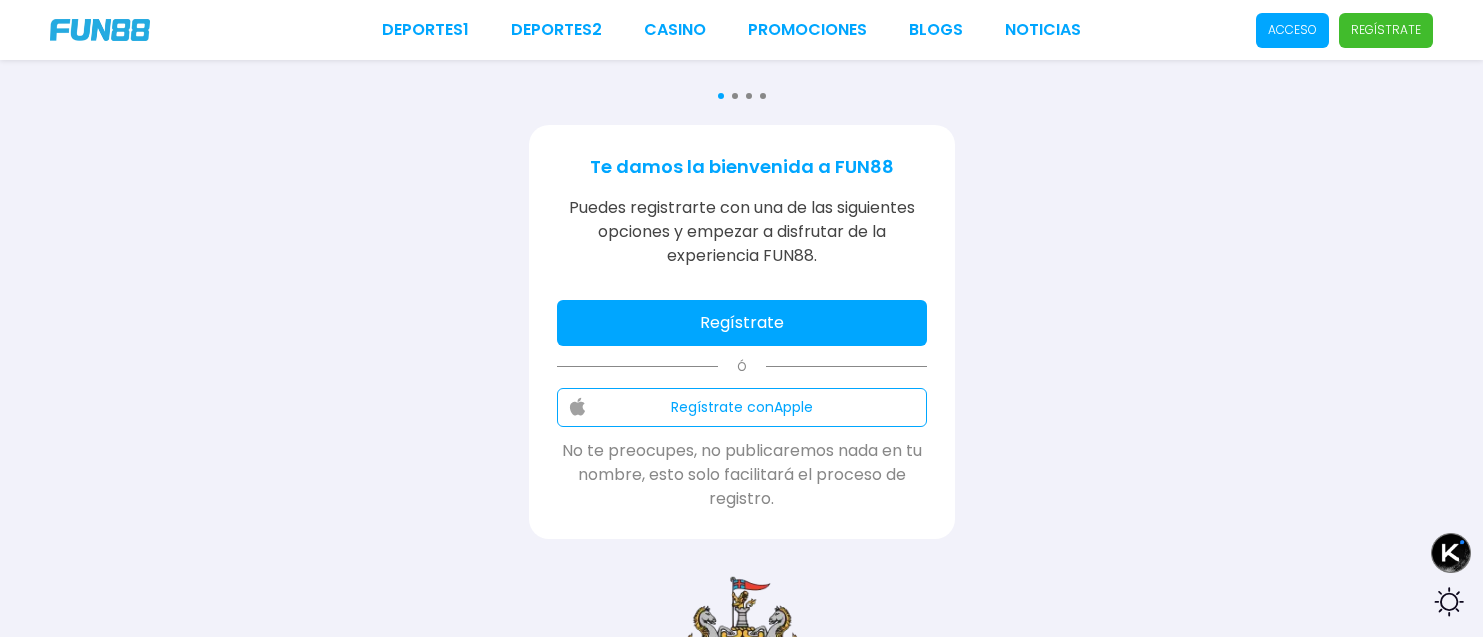 scroll, scrollTop: 305, scrollLeft: 0, axis: vertical 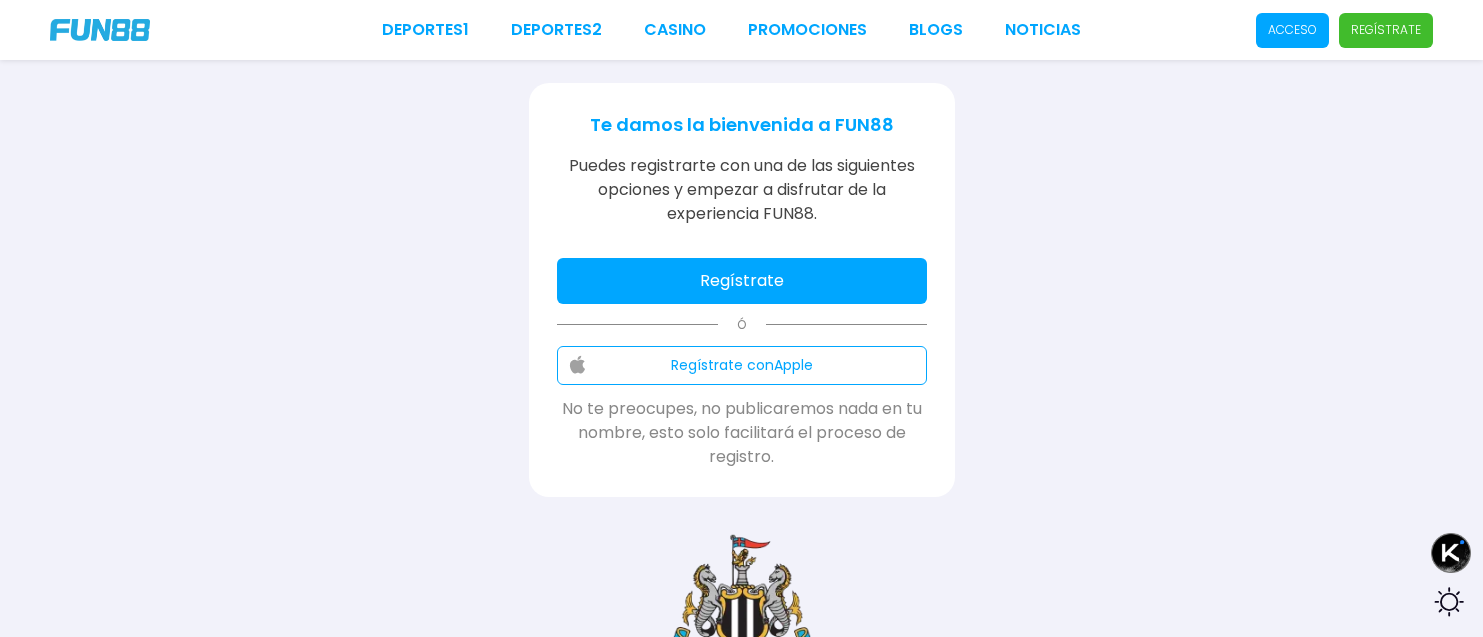 click on "Regístrate" at bounding box center (742, 281) 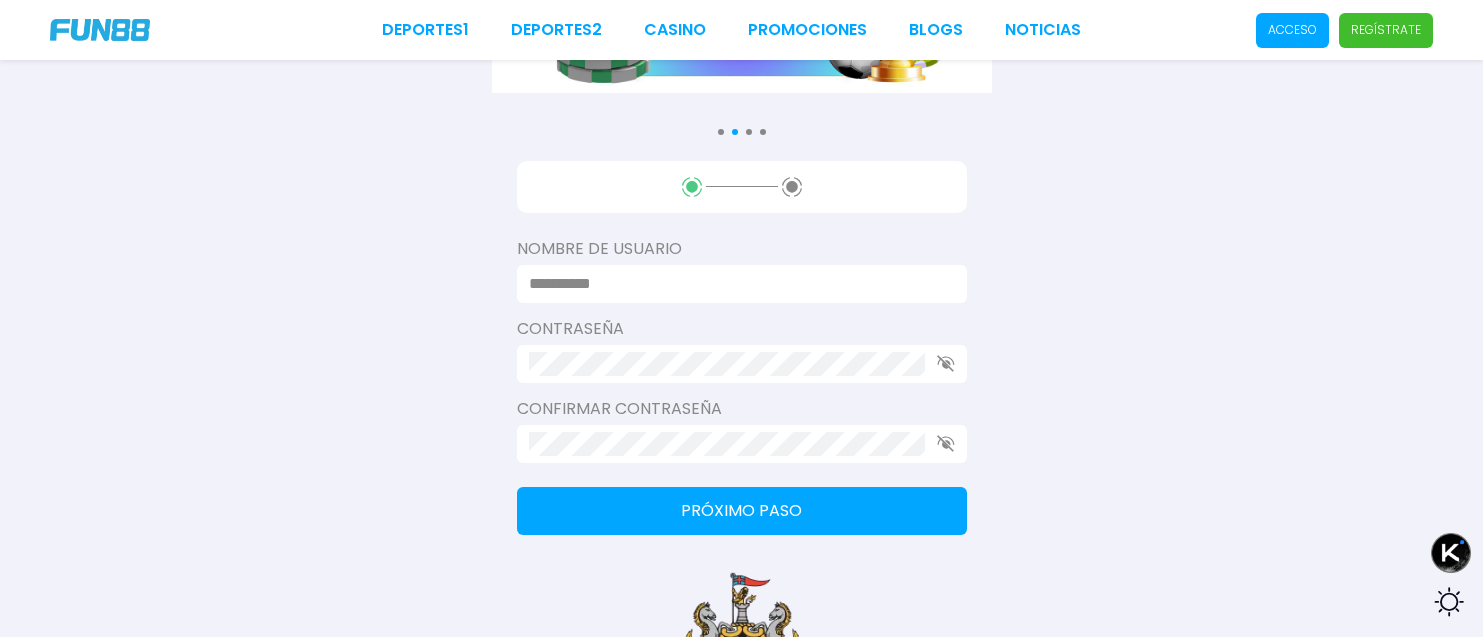 scroll, scrollTop: 220, scrollLeft: 0, axis: vertical 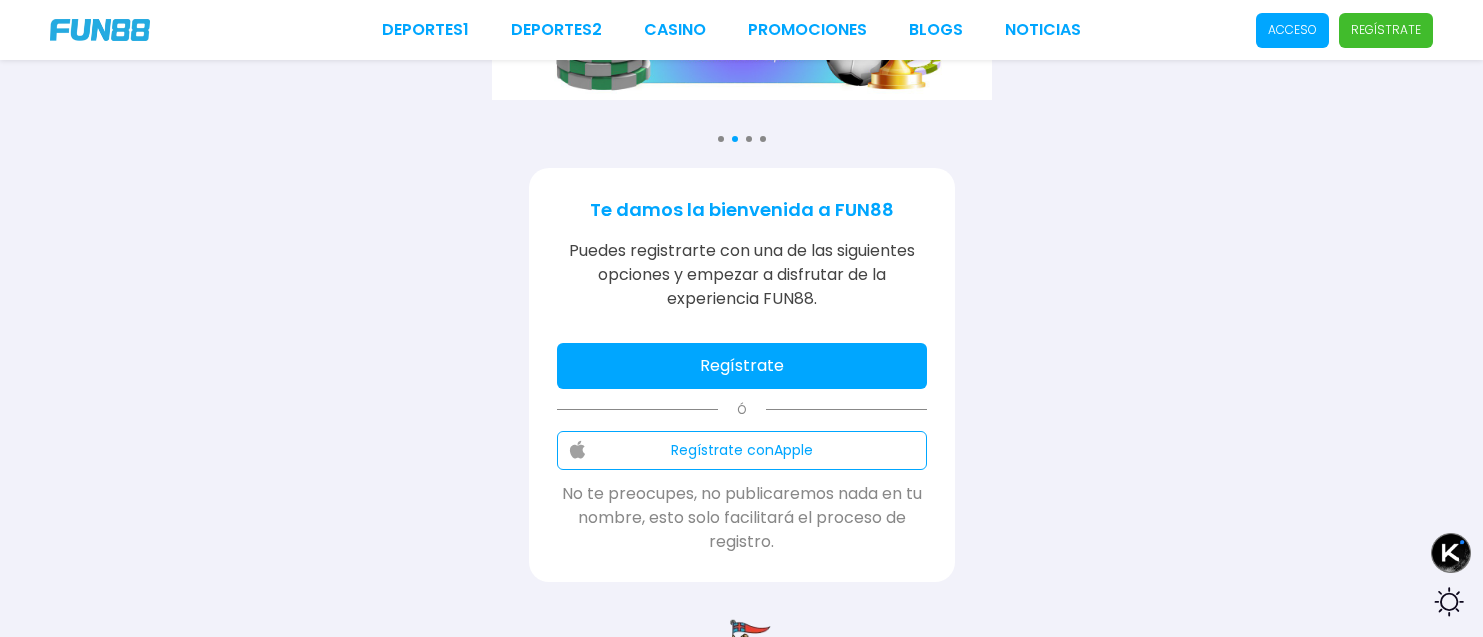 click on "Regístrate" at bounding box center [742, 366] 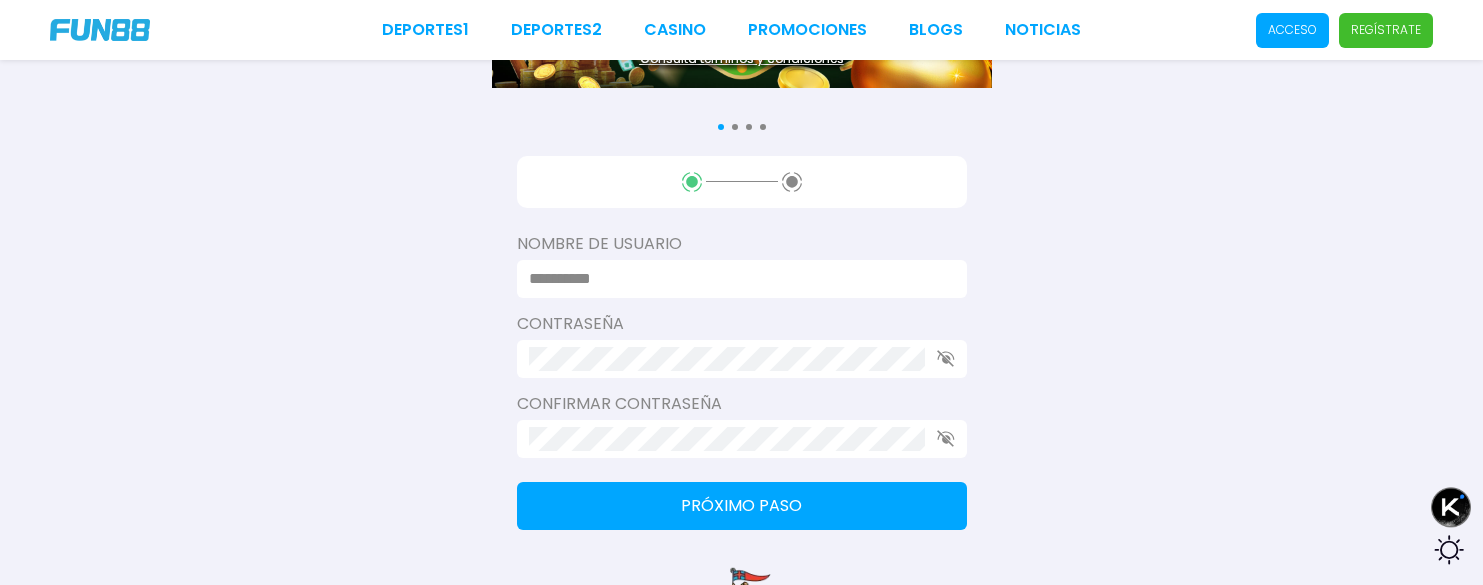 scroll, scrollTop: 235, scrollLeft: 0, axis: vertical 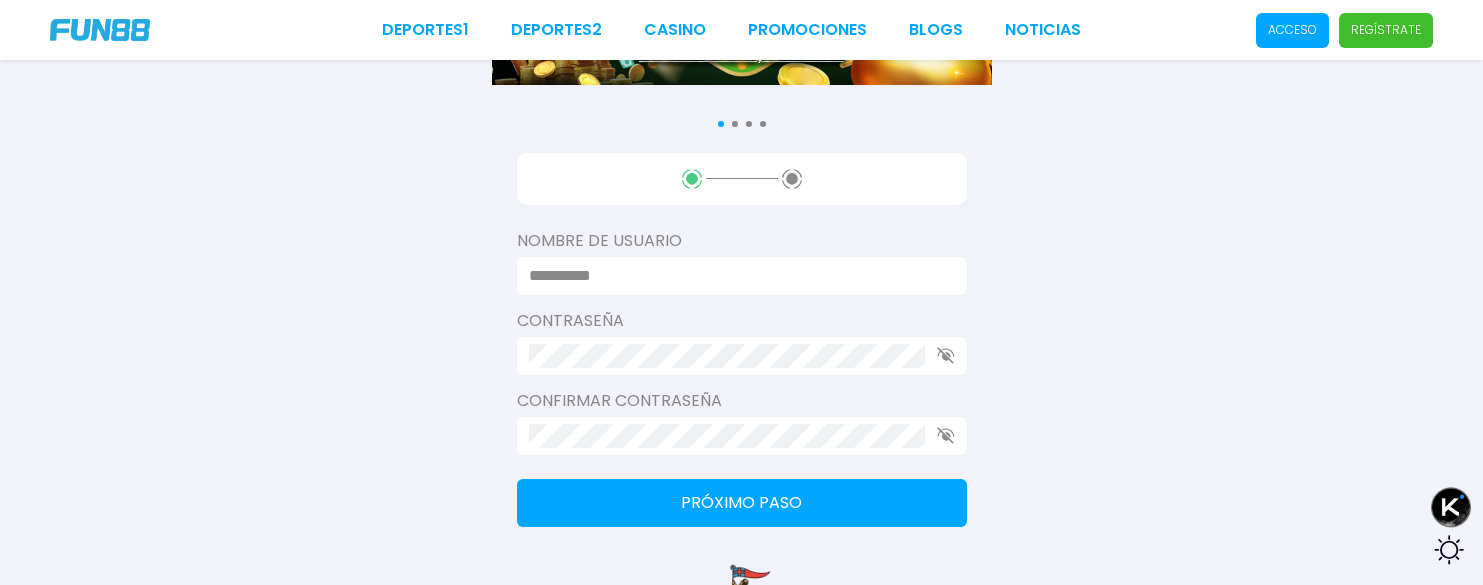 click at bounding box center [736, 276] 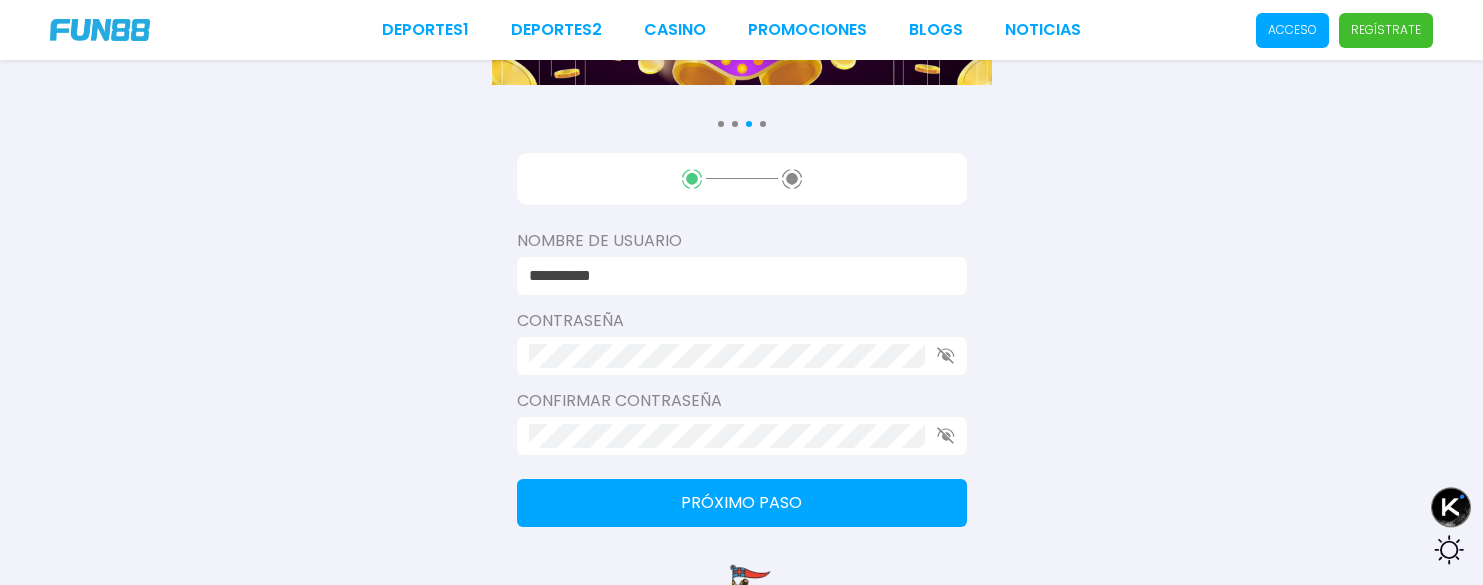 type on "**********" 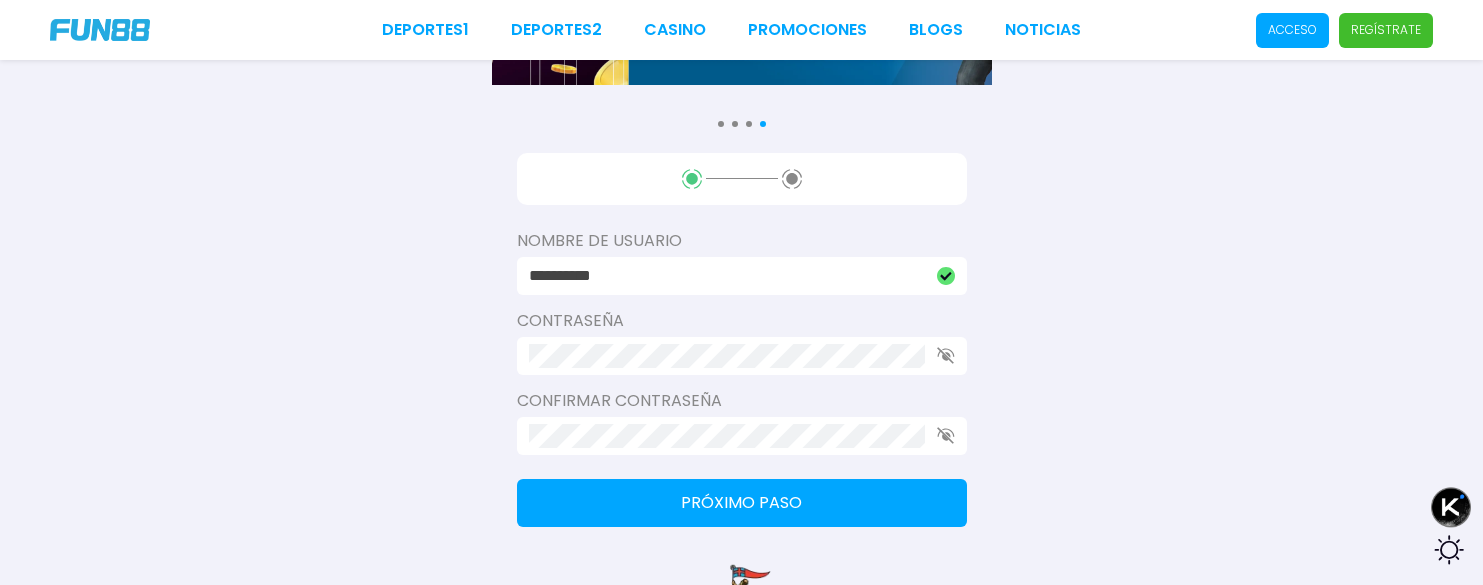 type 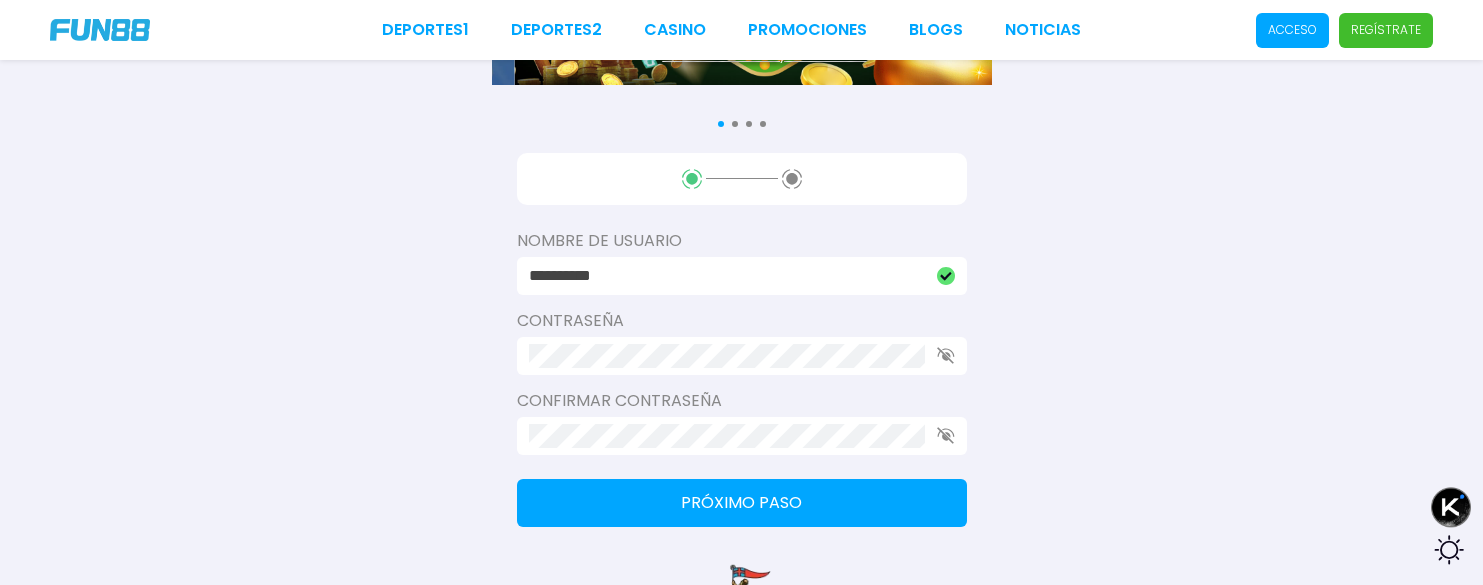 click on "Próximo paso" at bounding box center [742, 503] 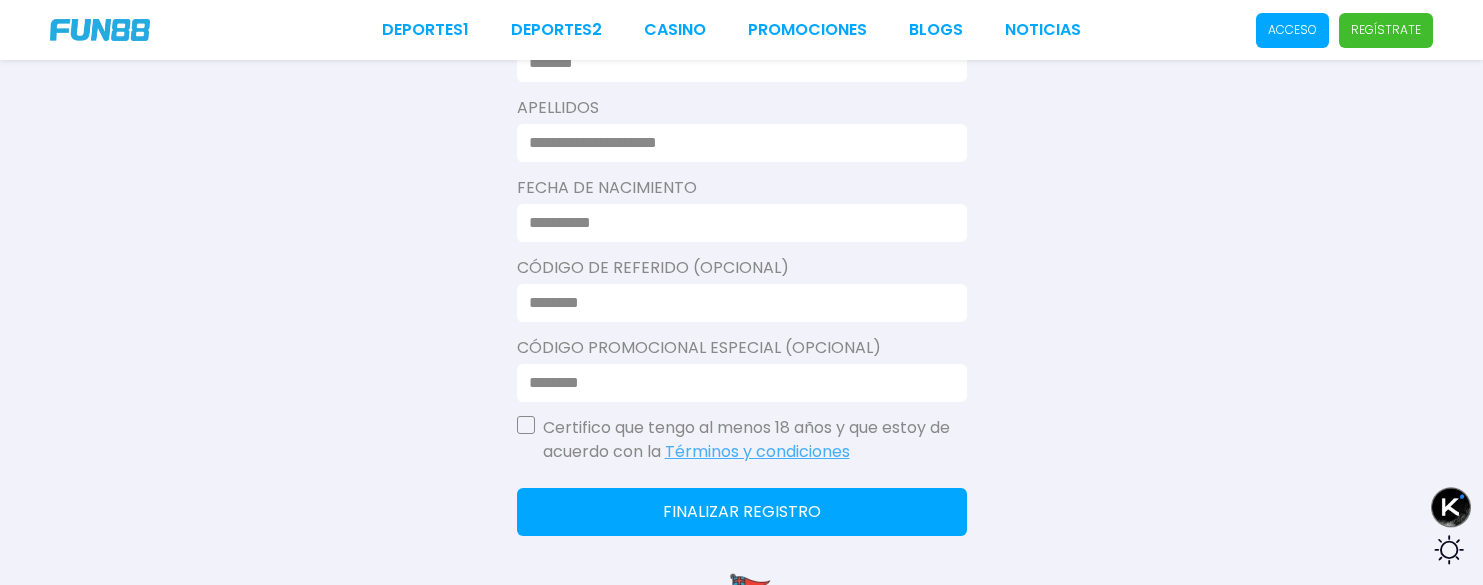 scroll, scrollTop: 661, scrollLeft: 0, axis: vertical 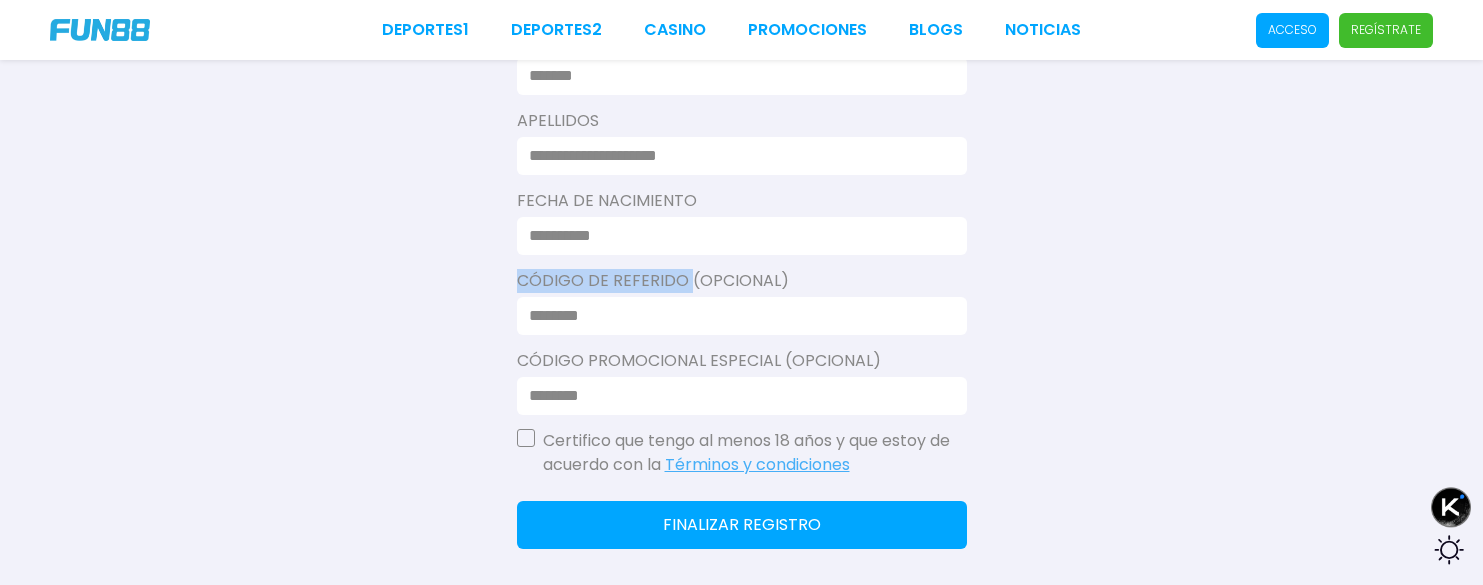 drag, startPoint x: 510, startPoint y: 274, endPoint x: 685, endPoint y: 285, distance: 175.34537 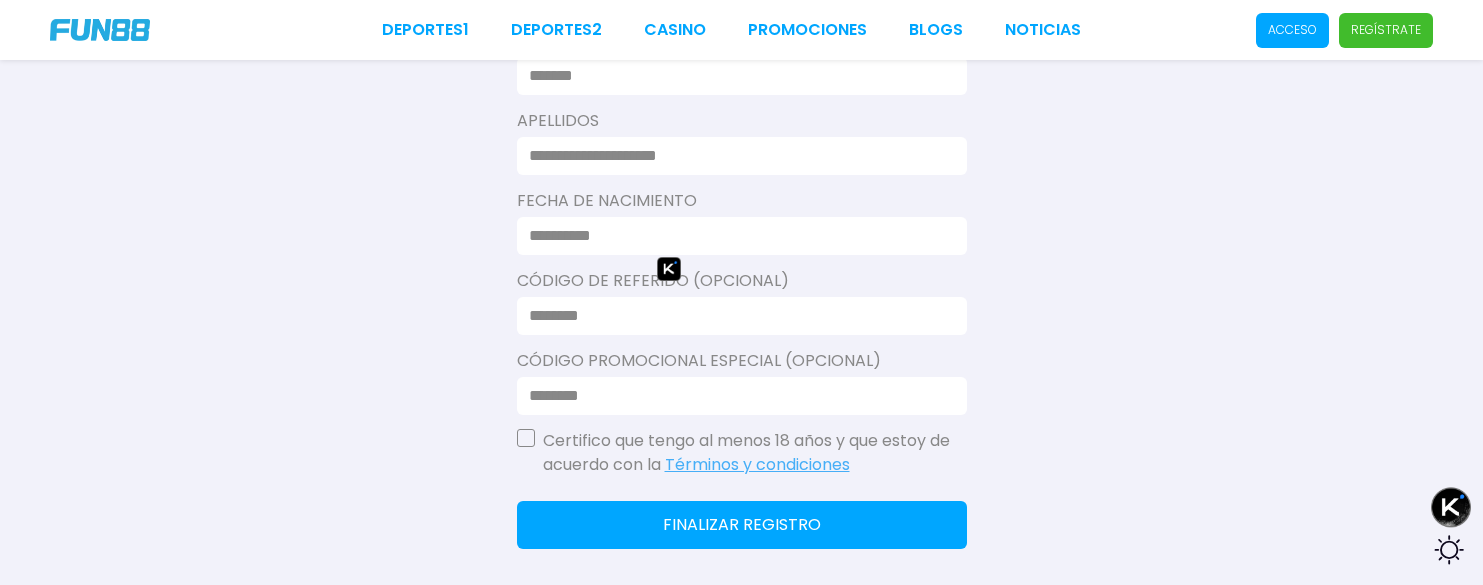 click at bounding box center [736, 316] 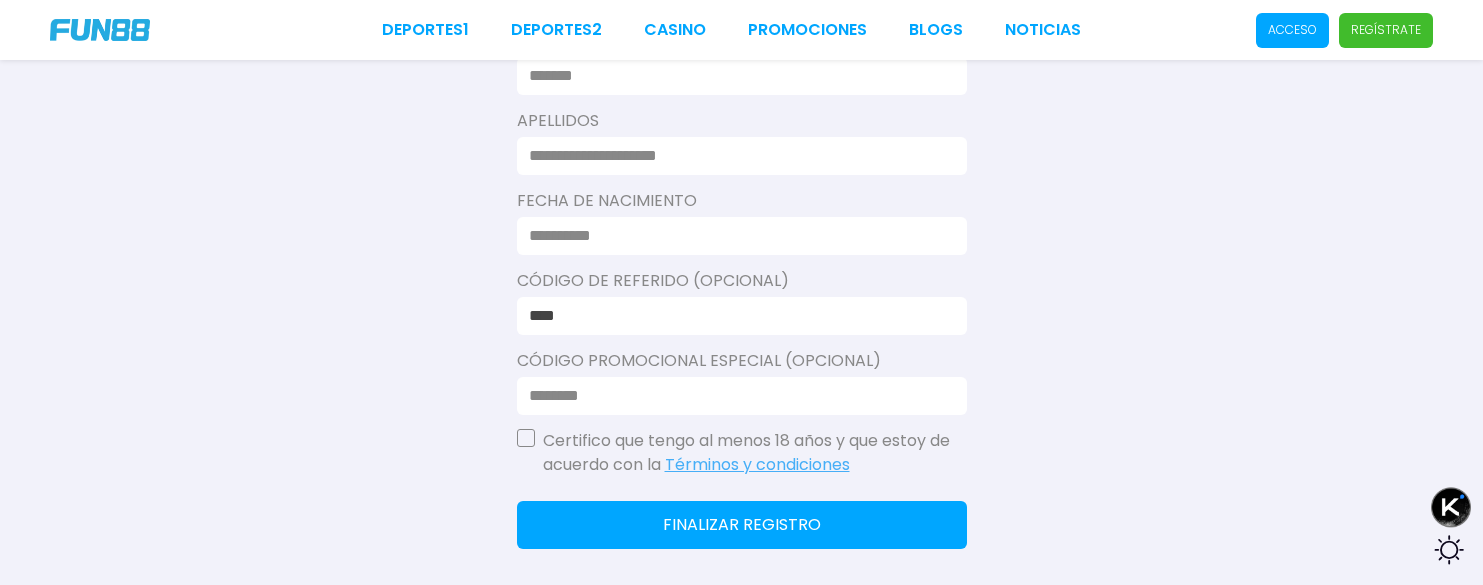 type on "****" 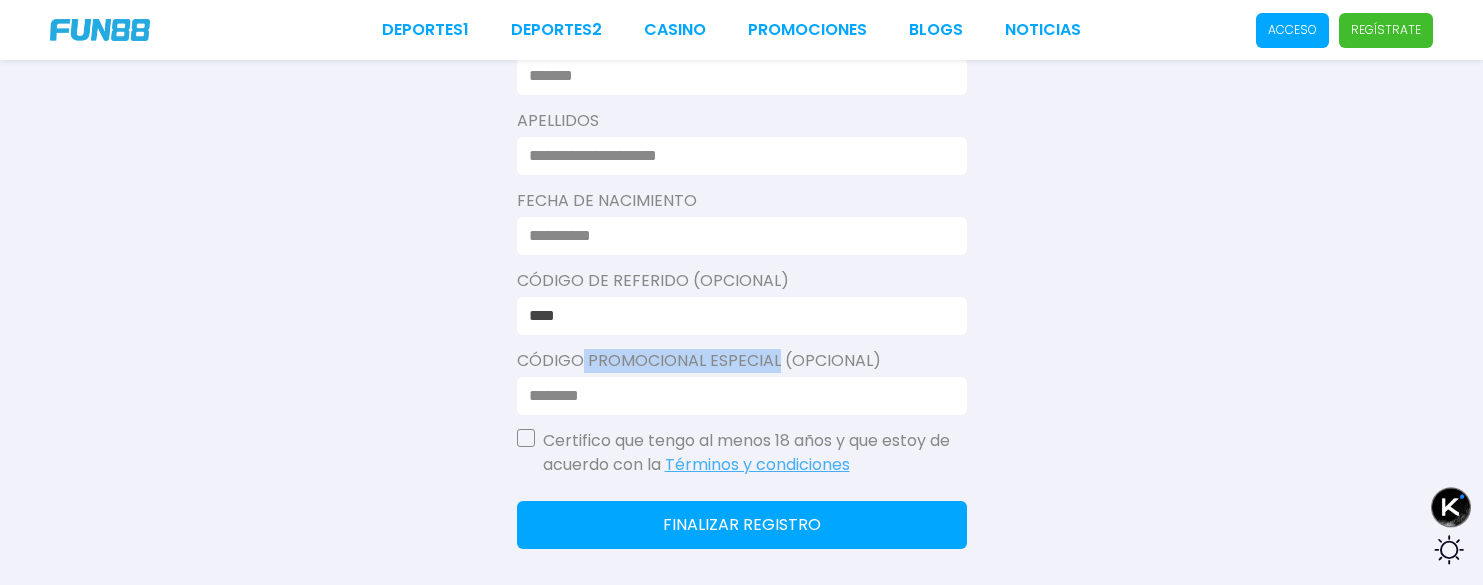 drag, startPoint x: 581, startPoint y: 362, endPoint x: 773, endPoint y: 363, distance: 192.00261 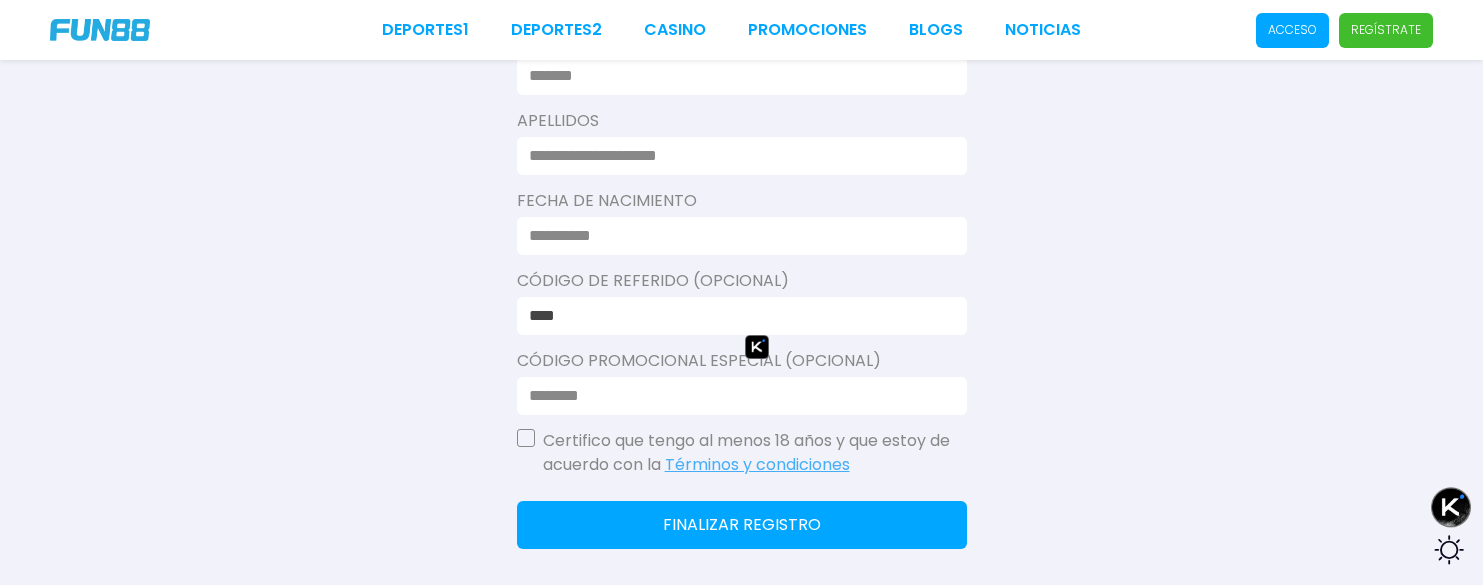 click at bounding box center (736, 396) 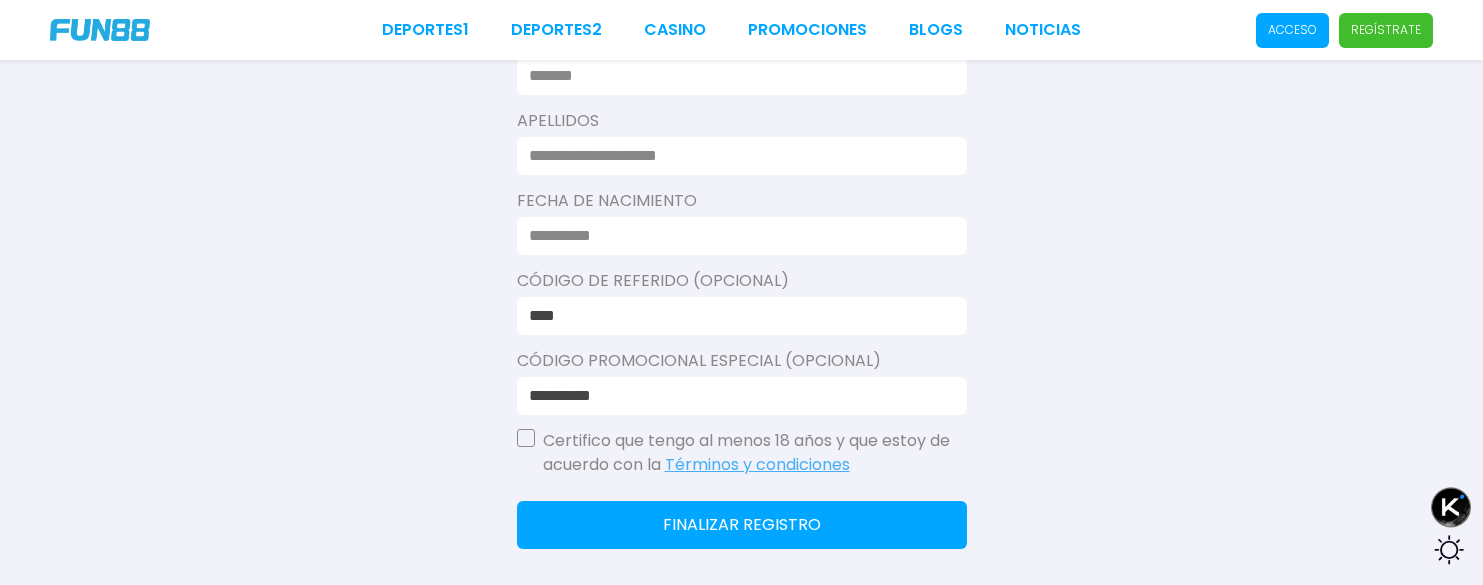 drag, startPoint x: 625, startPoint y: 400, endPoint x: 586, endPoint y: 399, distance: 39.012817 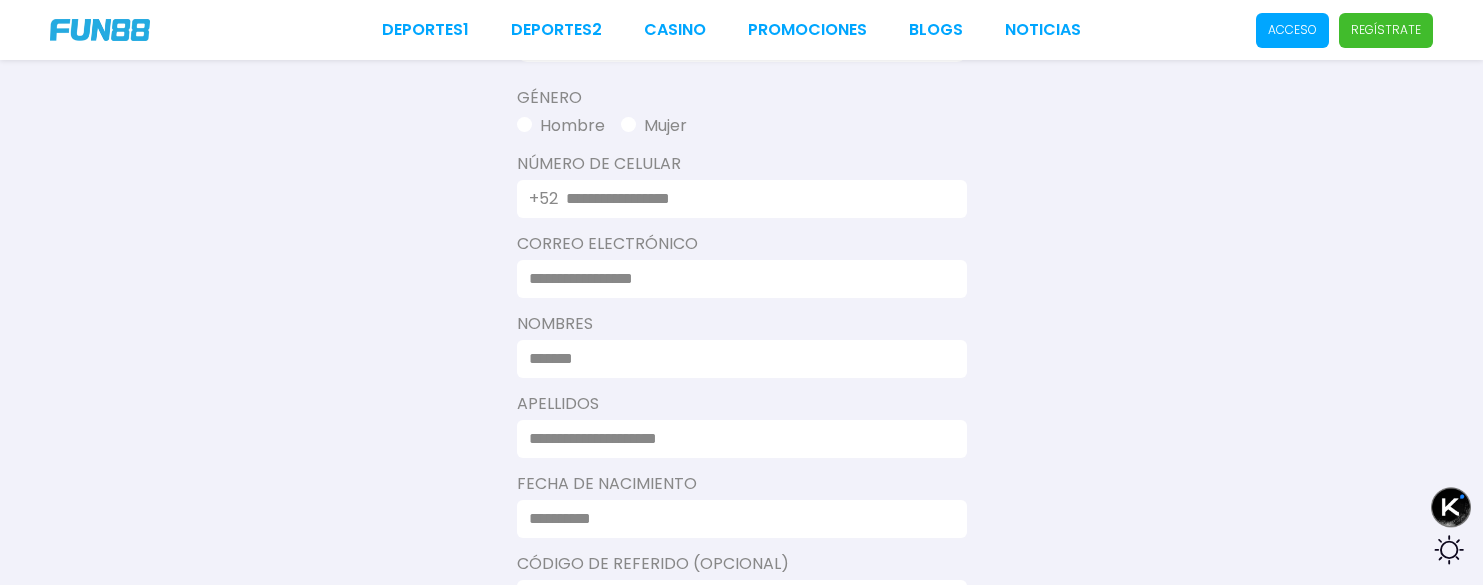 scroll, scrollTop: 380, scrollLeft: 0, axis: vertical 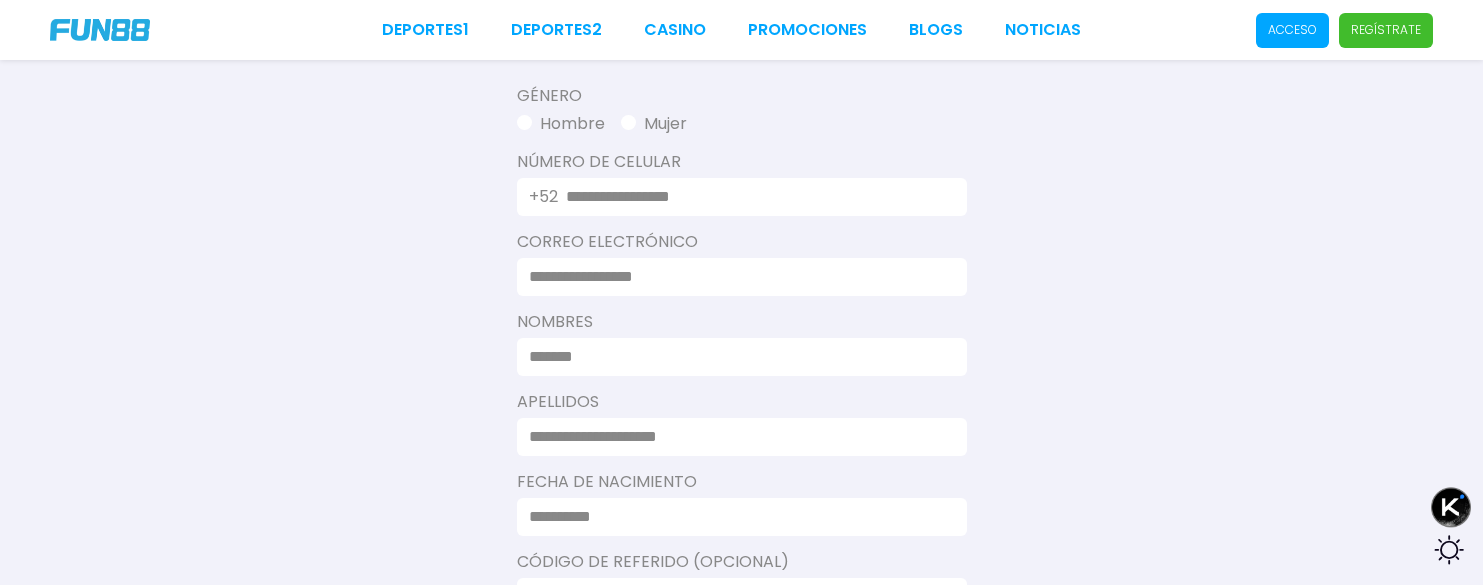 type on "**********" 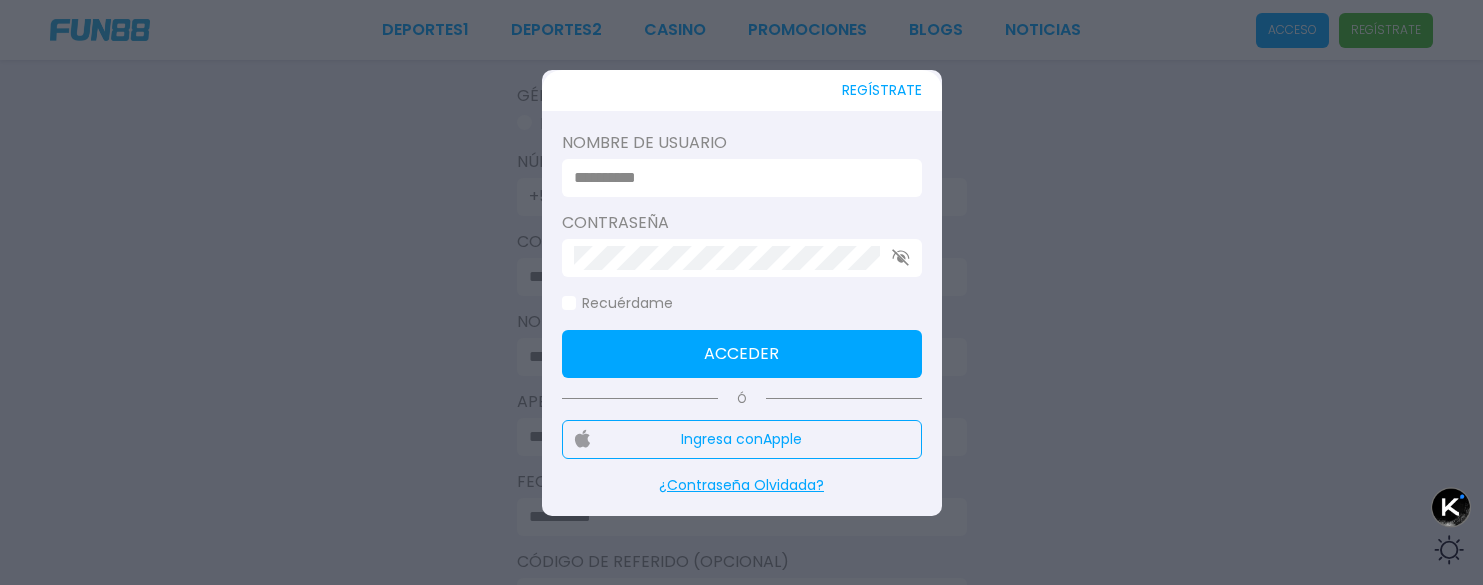 click at bounding box center (736, 178) 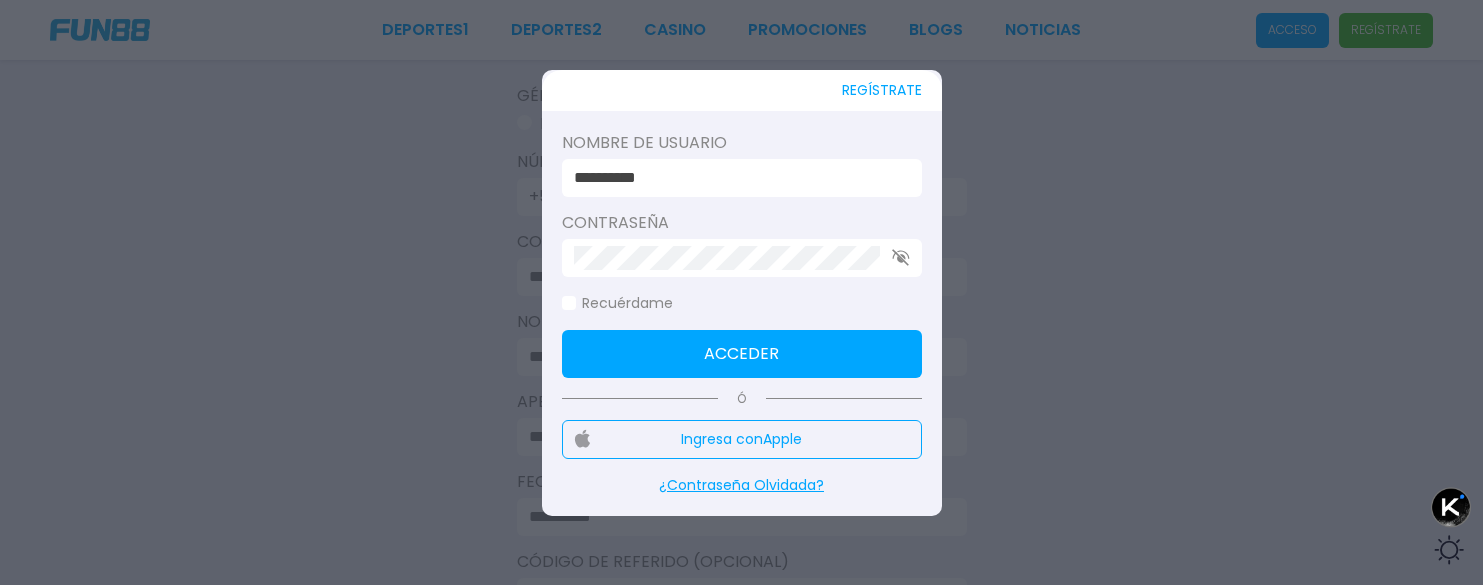 click on "Acceder" at bounding box center [742, 354] 